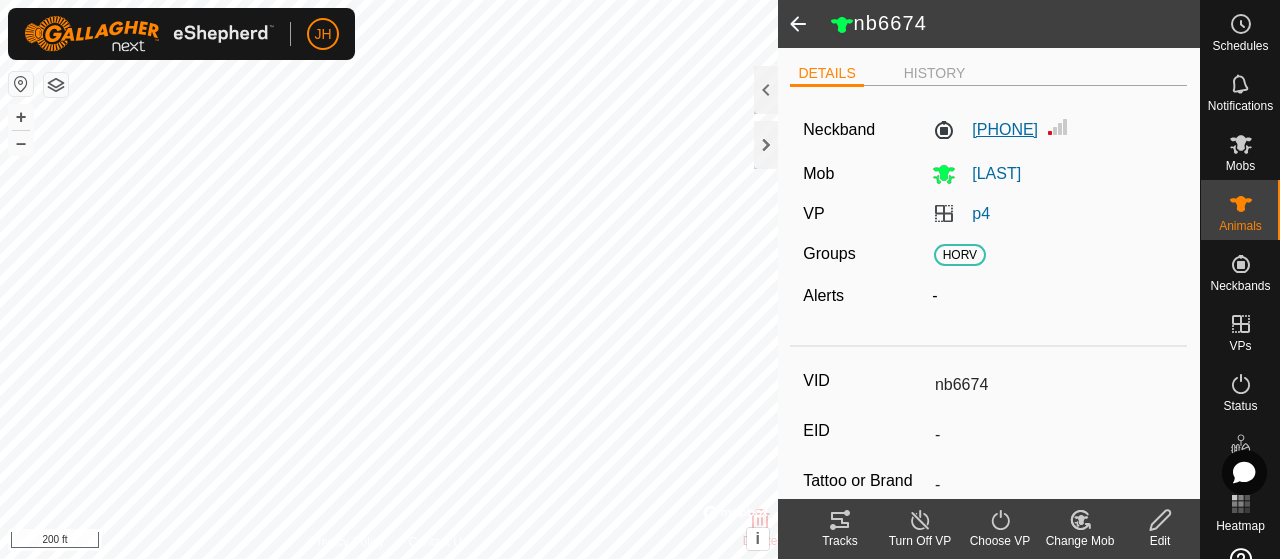 scroll, scrollTop: 0, scrollLeft: 0, axis: both 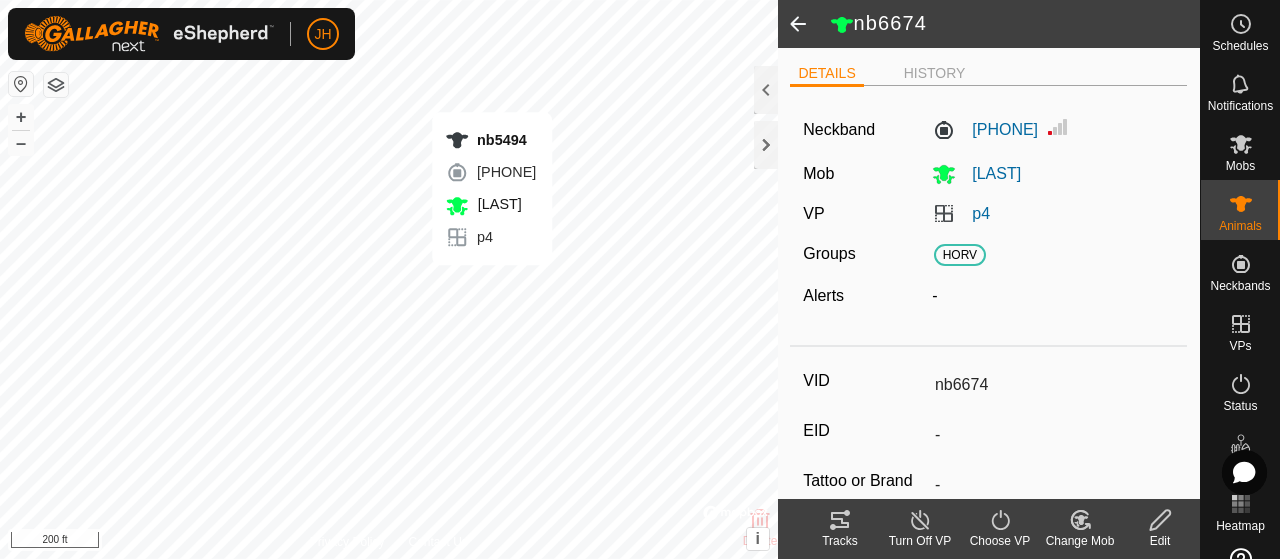 type 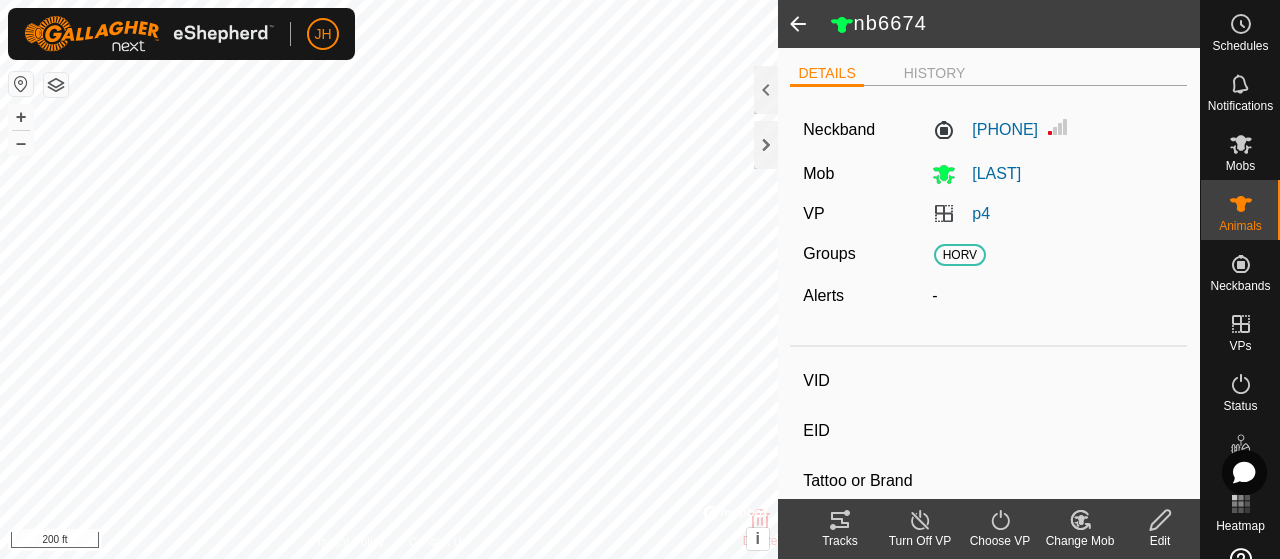 type on "nb5494" 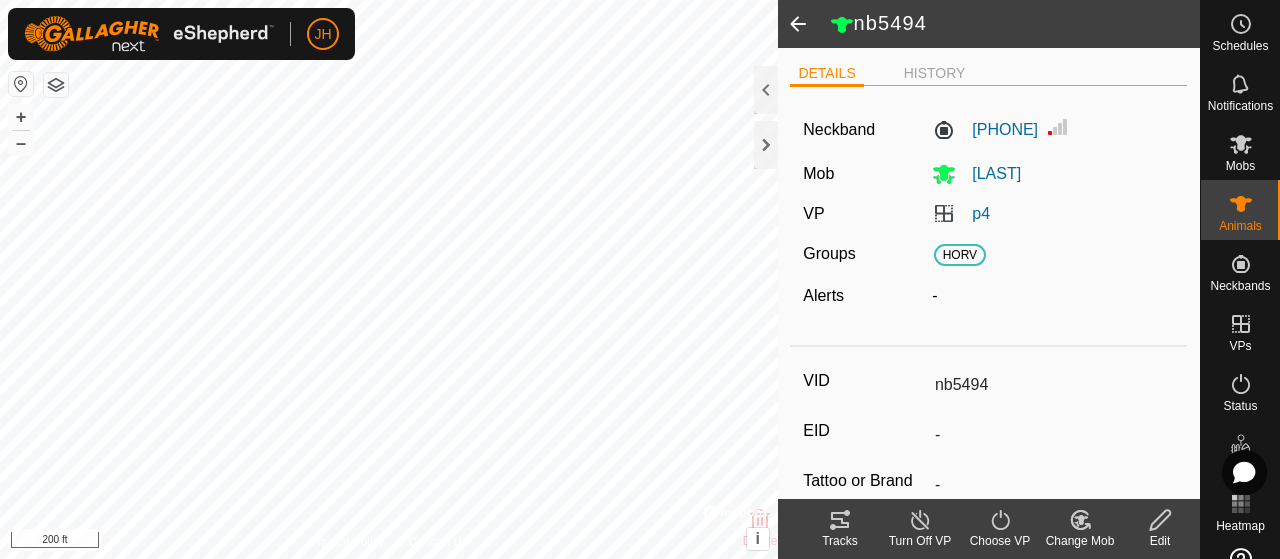 click 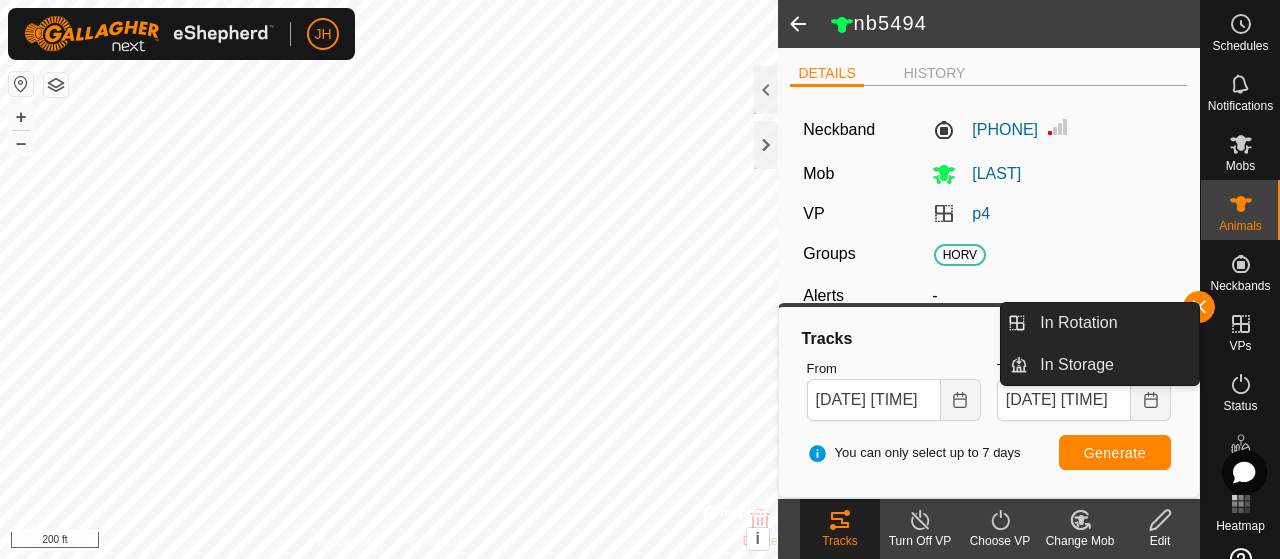 click at bounding box center (1199, 307) 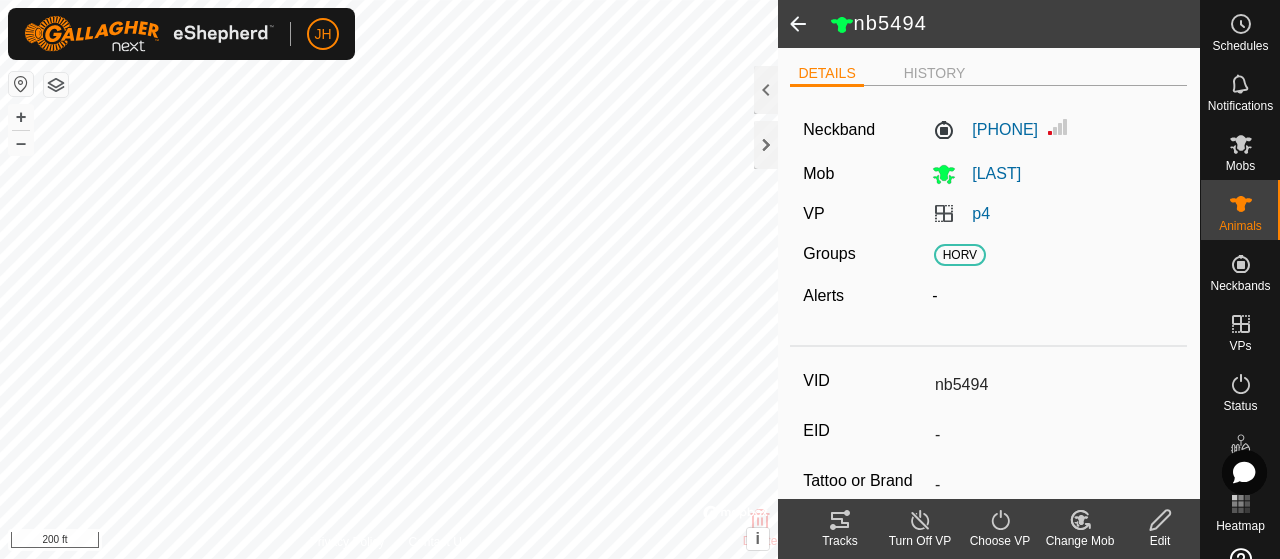 click 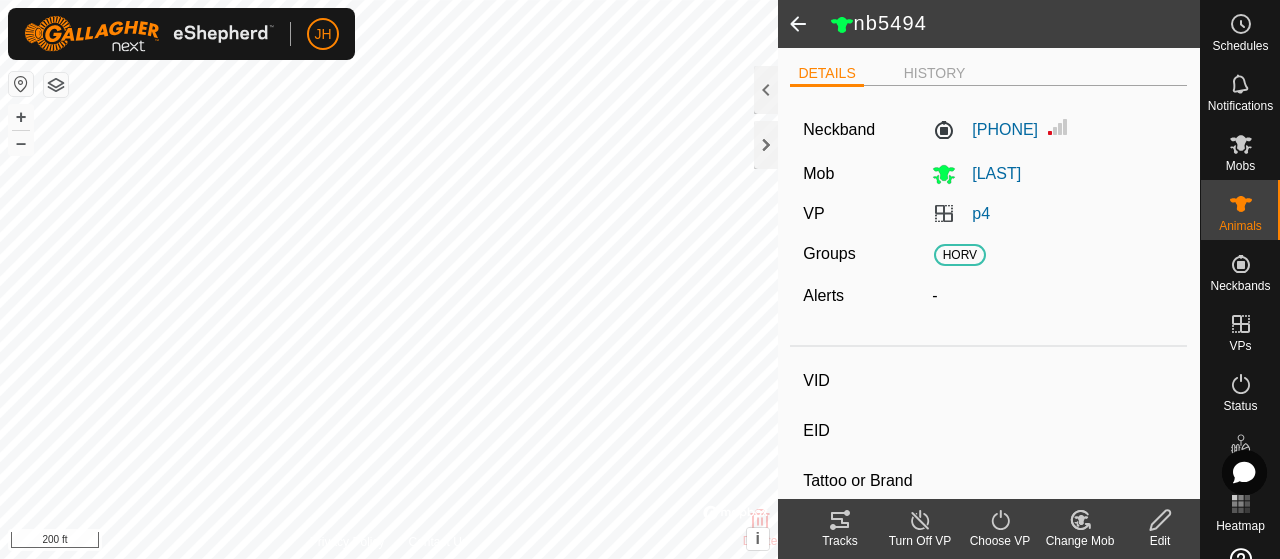 type on "nb6674" 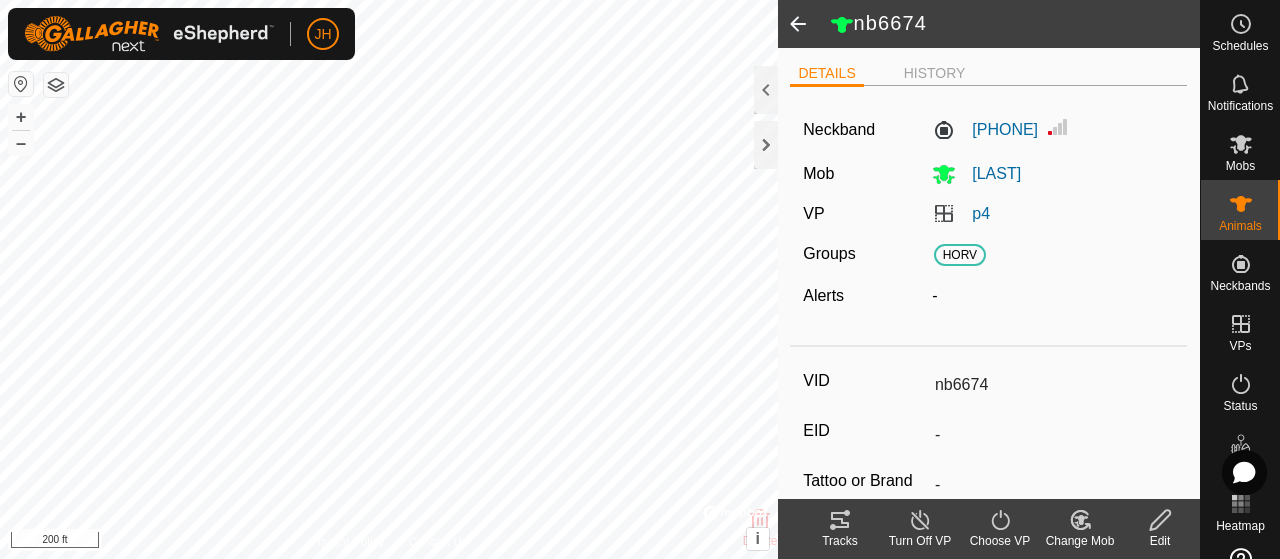 click 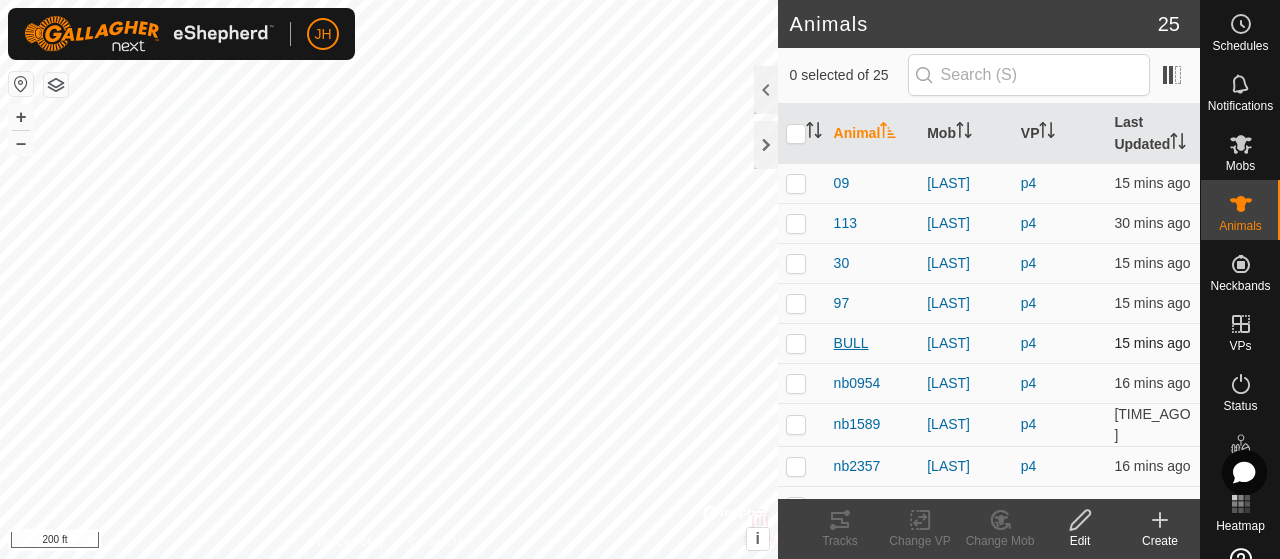 click on "BULL" at bounding box center [851, 343] 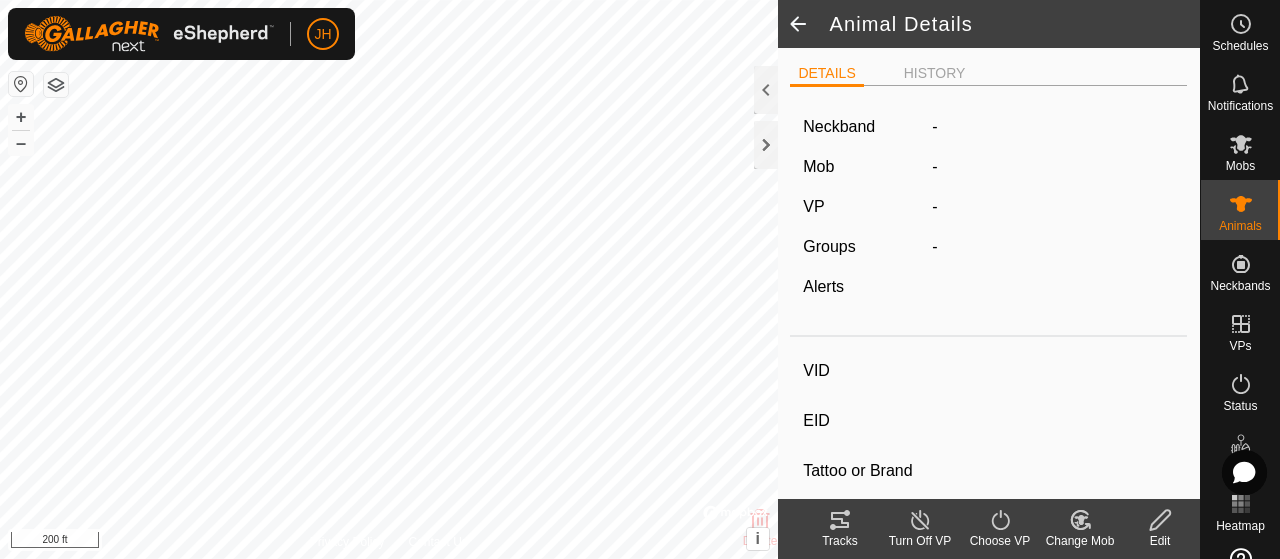 type on "BULL" 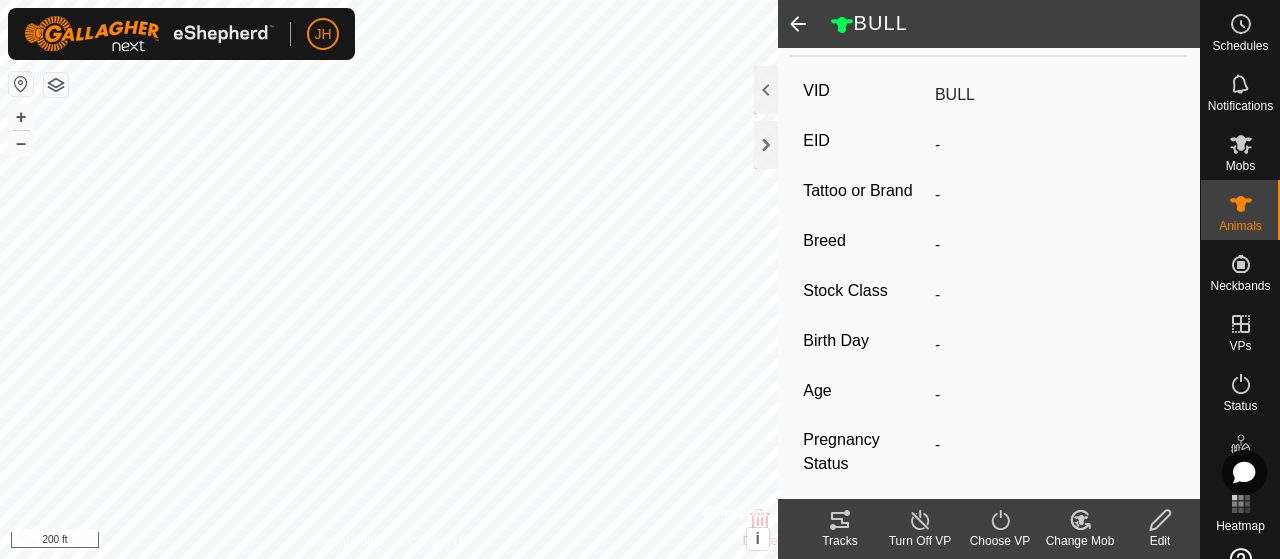 scroll, scrollTop: 446, scrollLeft: 0, axis: vertical 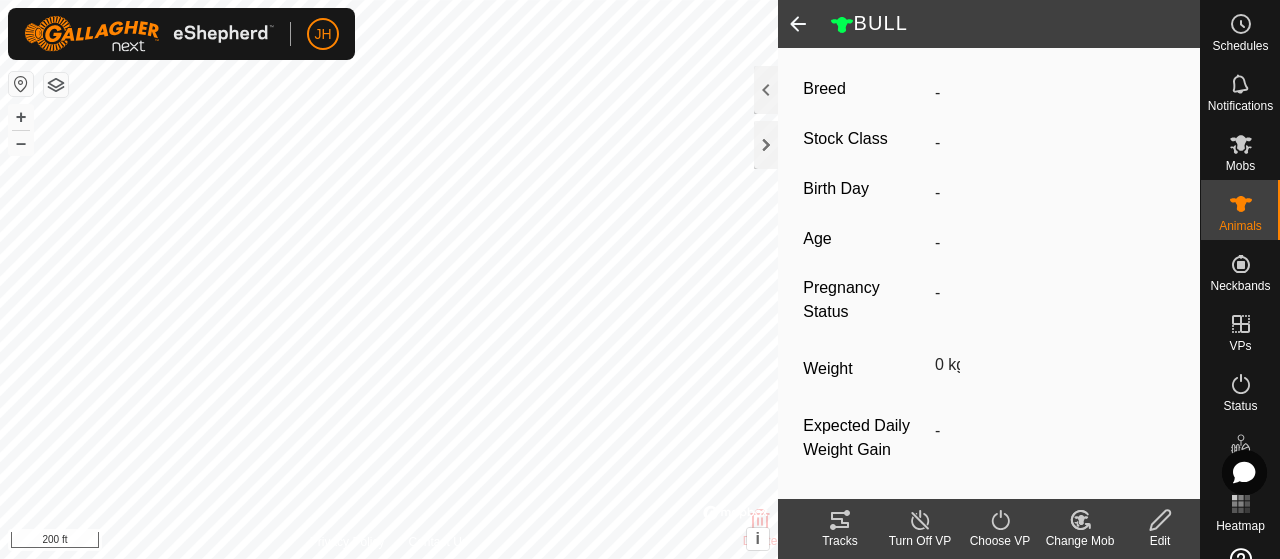 click on "Tracks" 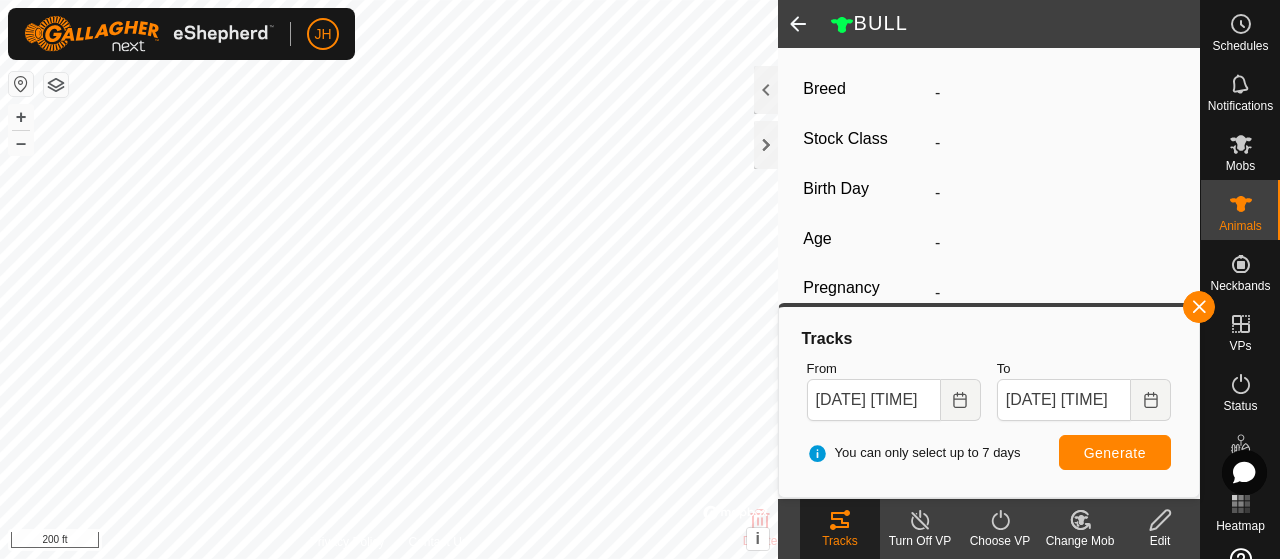 click 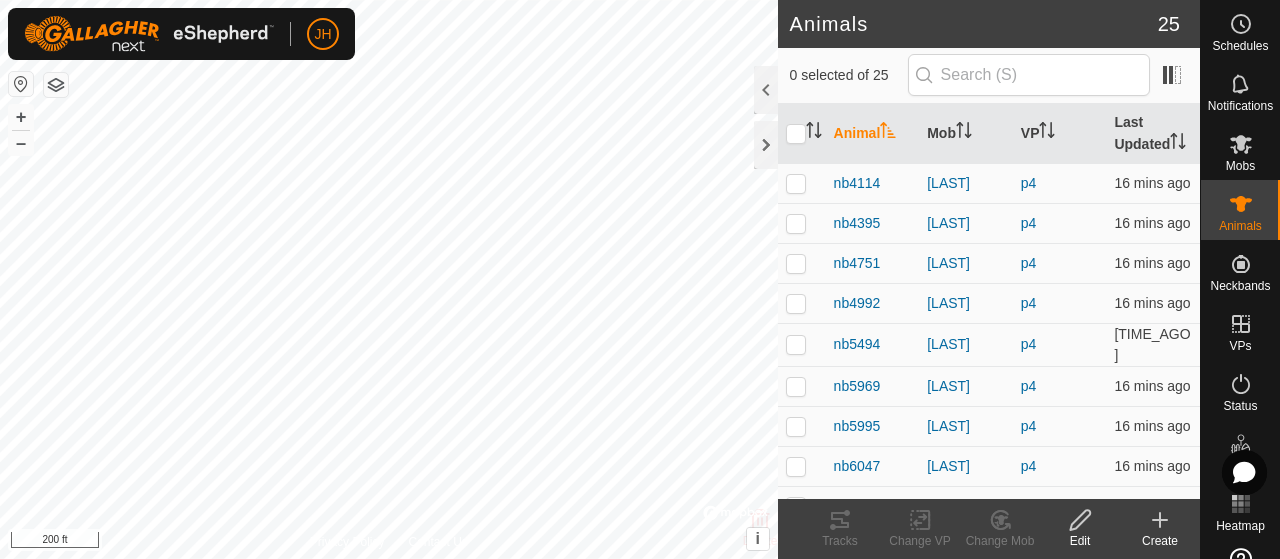 scroll, scrollTop: 400, scrollLeft: 0, axis: vertical 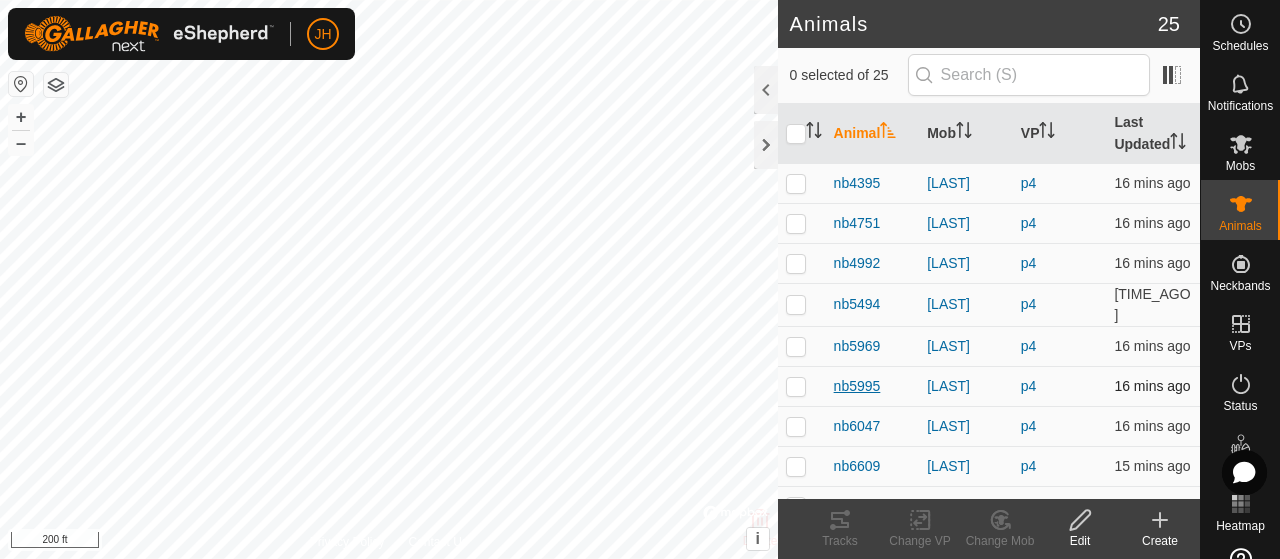 click on "nb5995" at bounding box center [857, 386] 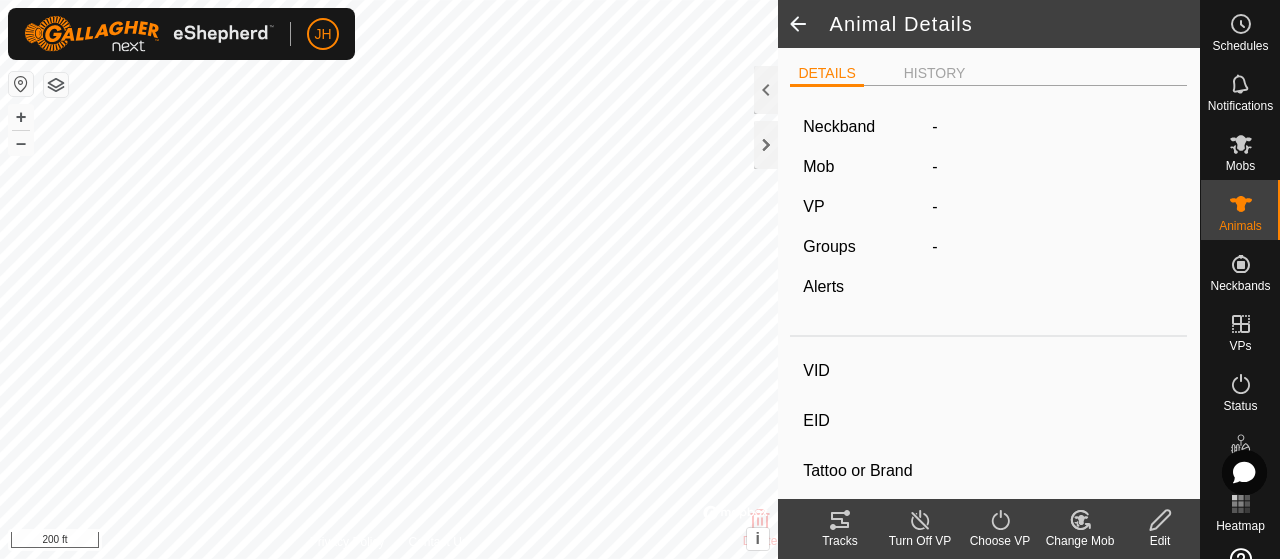 type on "nb5995" 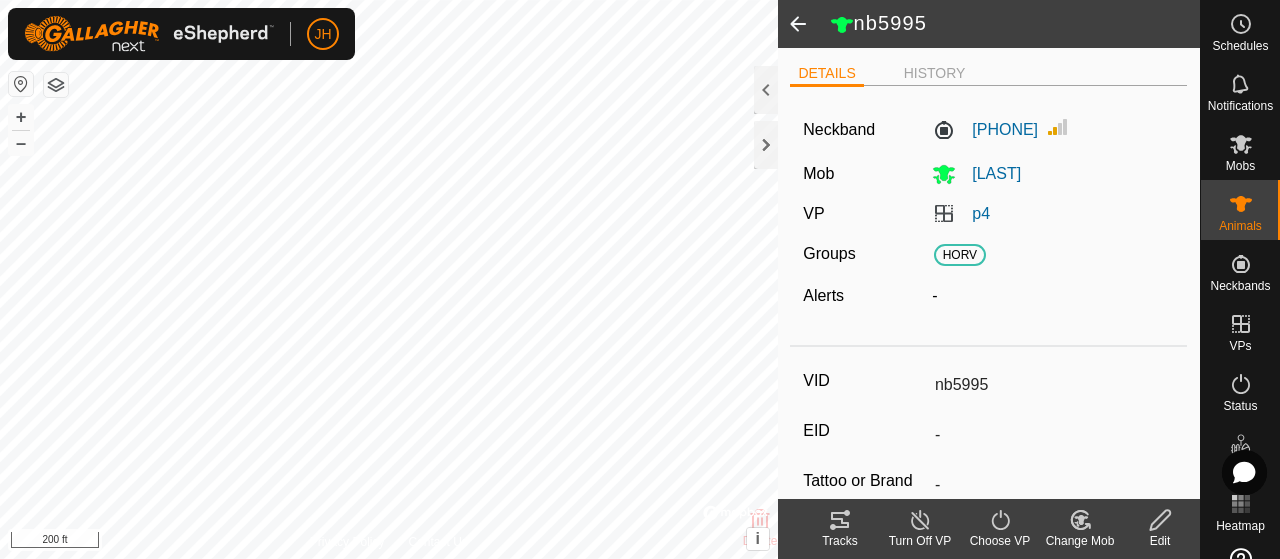 click on "Tracks" 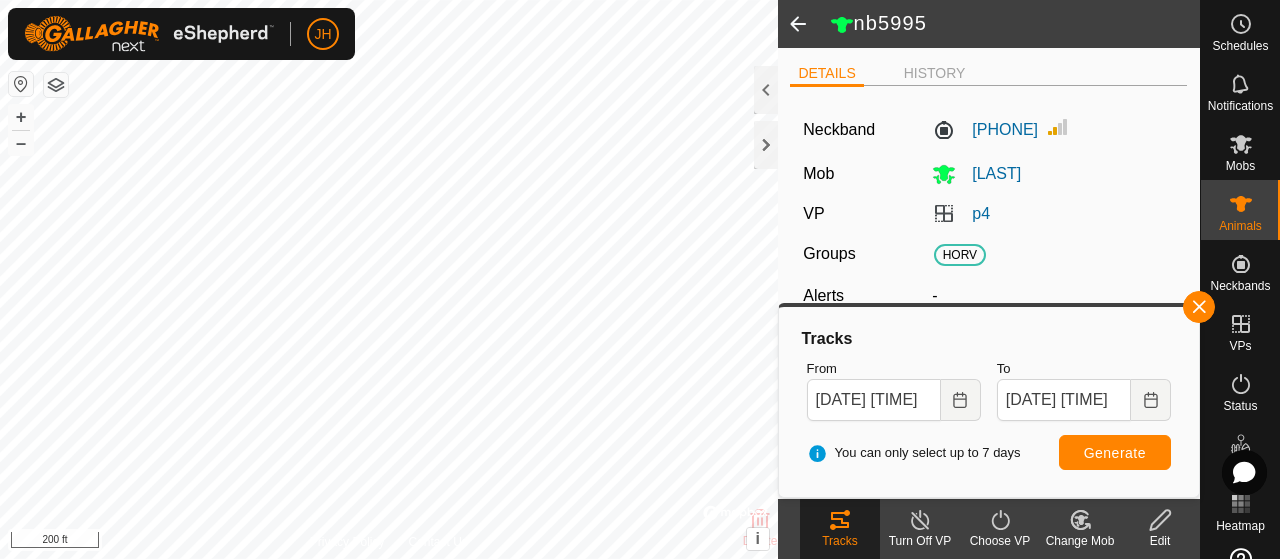 click 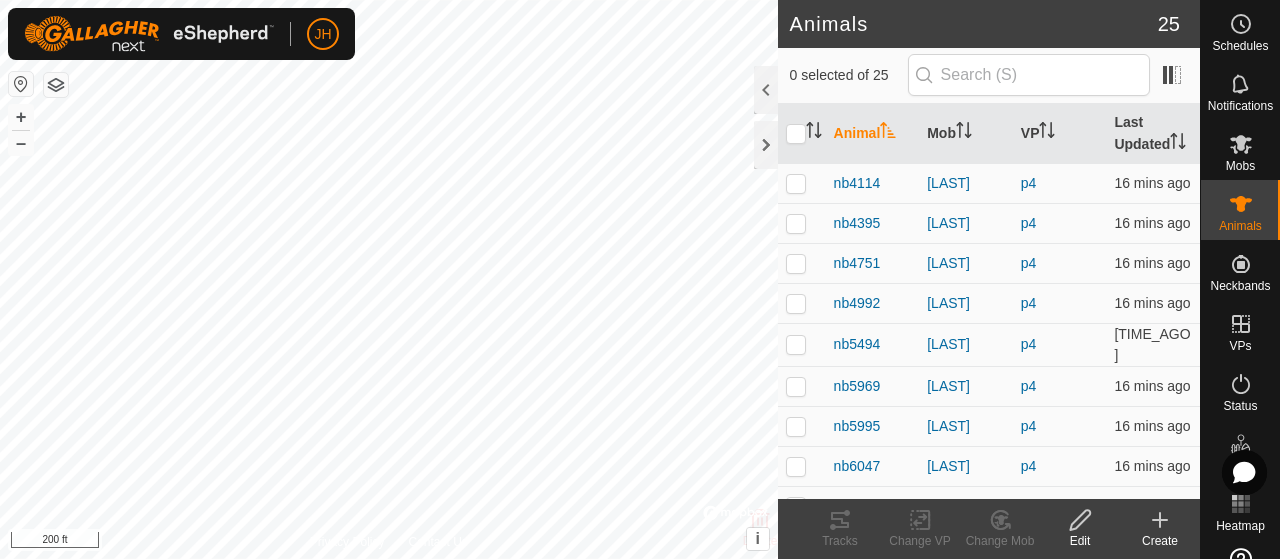 scroll, scrollTop: 400, scrollLeft: 0, axis: vertical 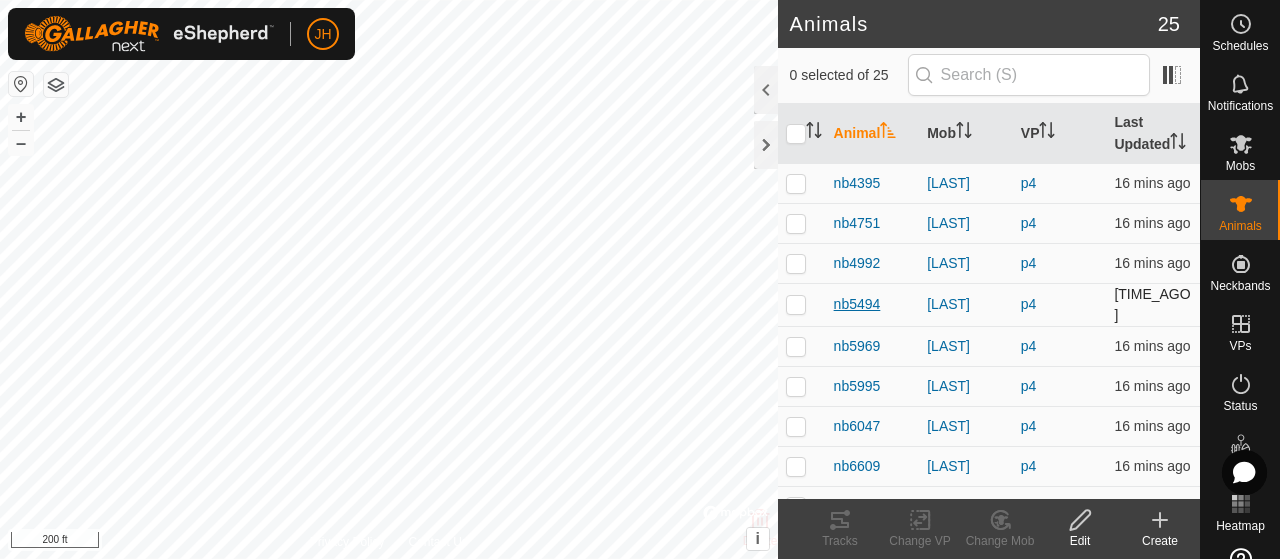 click on "nb5494" at bounding box center (857, 304) 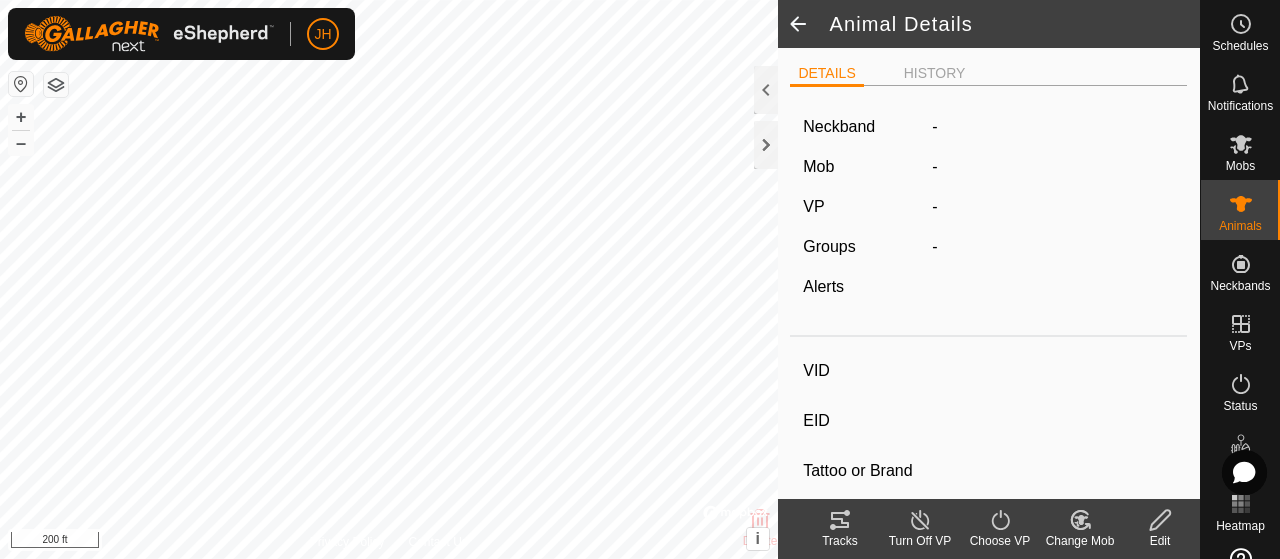 type on "nb5494" 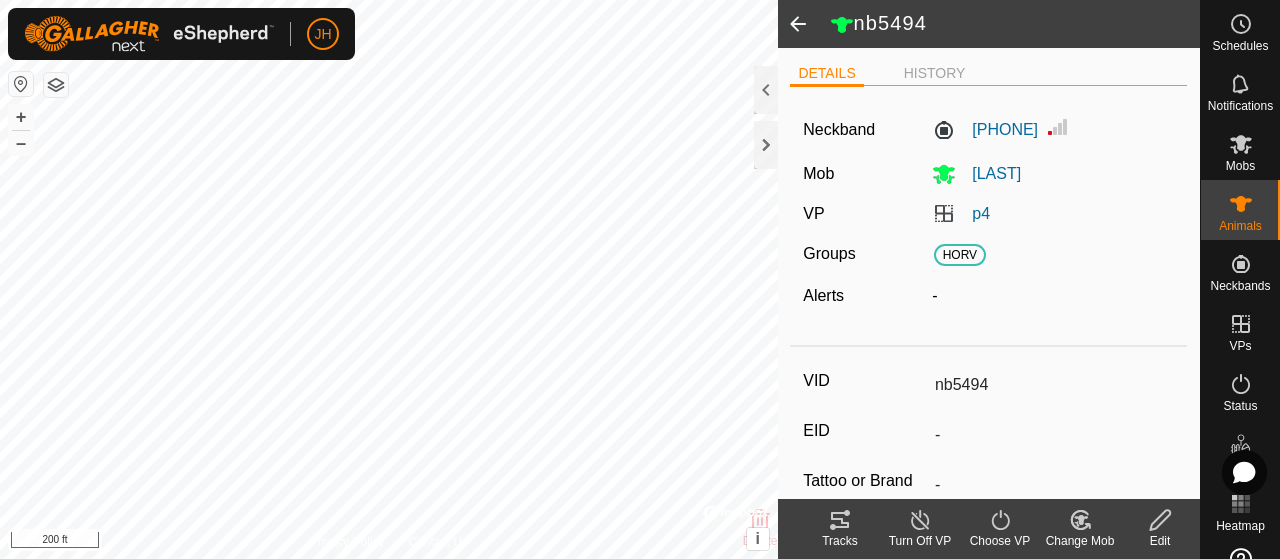 click 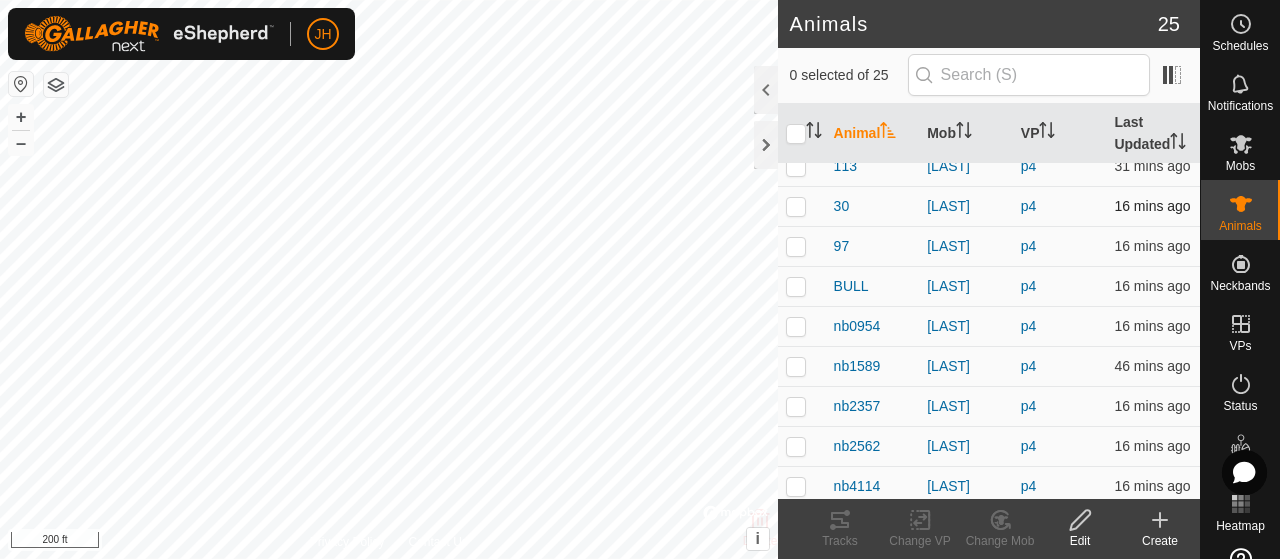 scroll, scrollTop: 100, scrollLeft: 0, axis: vertical 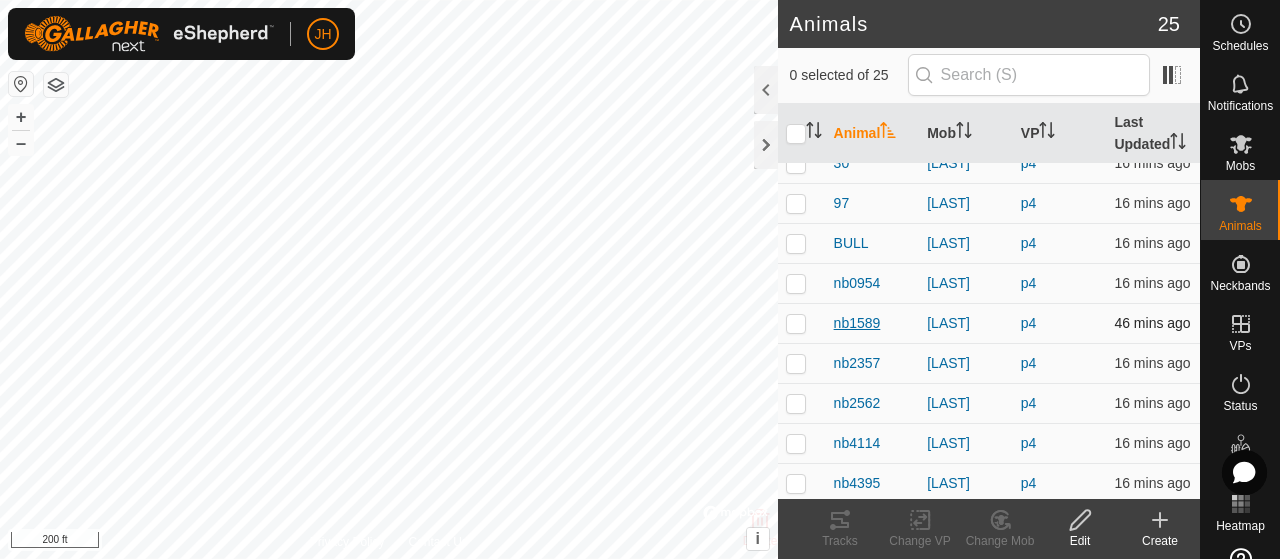 click on "nb1589" at bounding box center [857, 323] 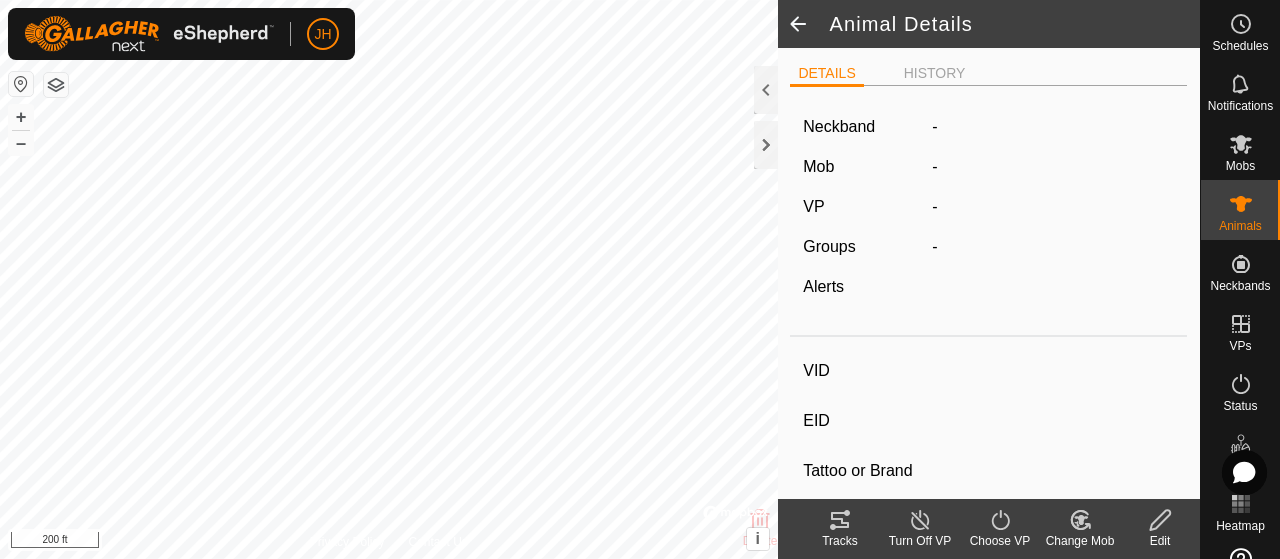 type on "nb1589" 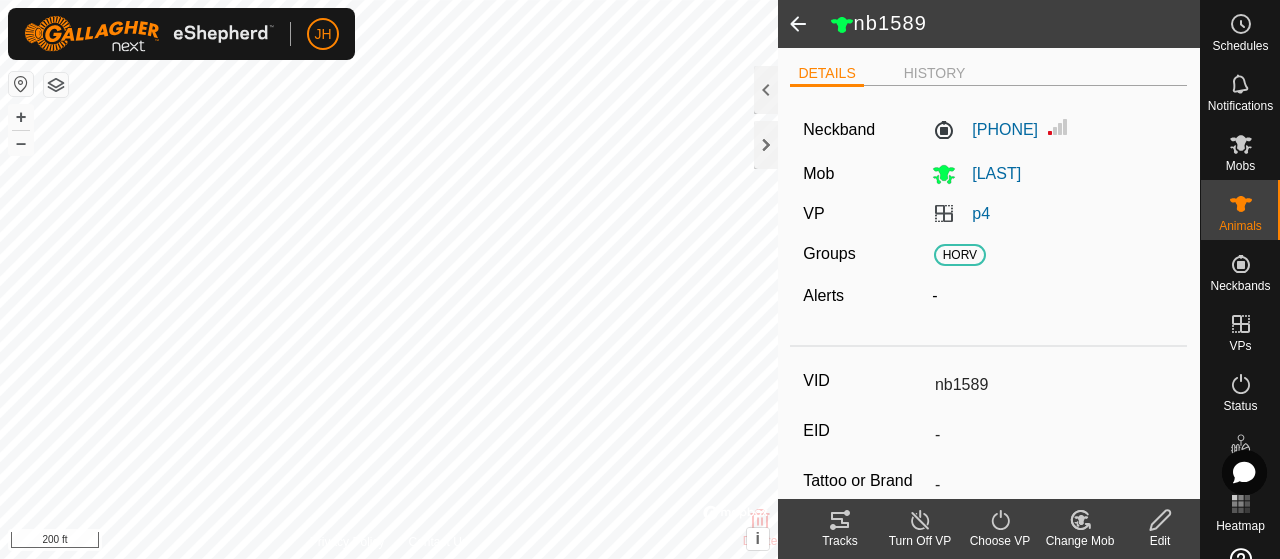 click on "Tracks" 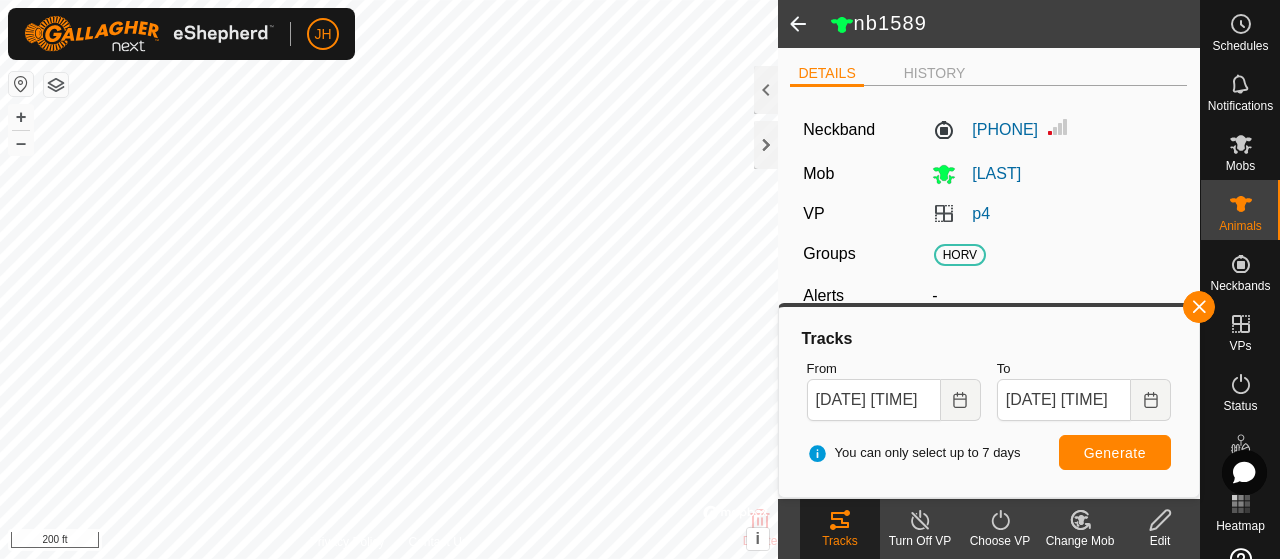 click 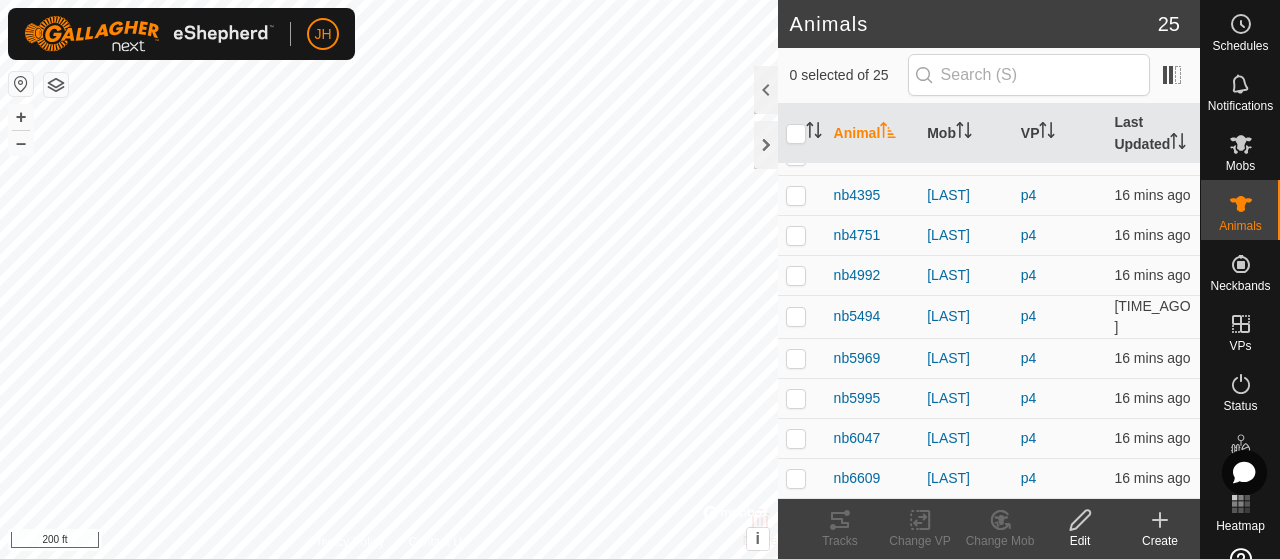 scroll, scrollTop: 400, scrollLeft: 0, axis: vertical 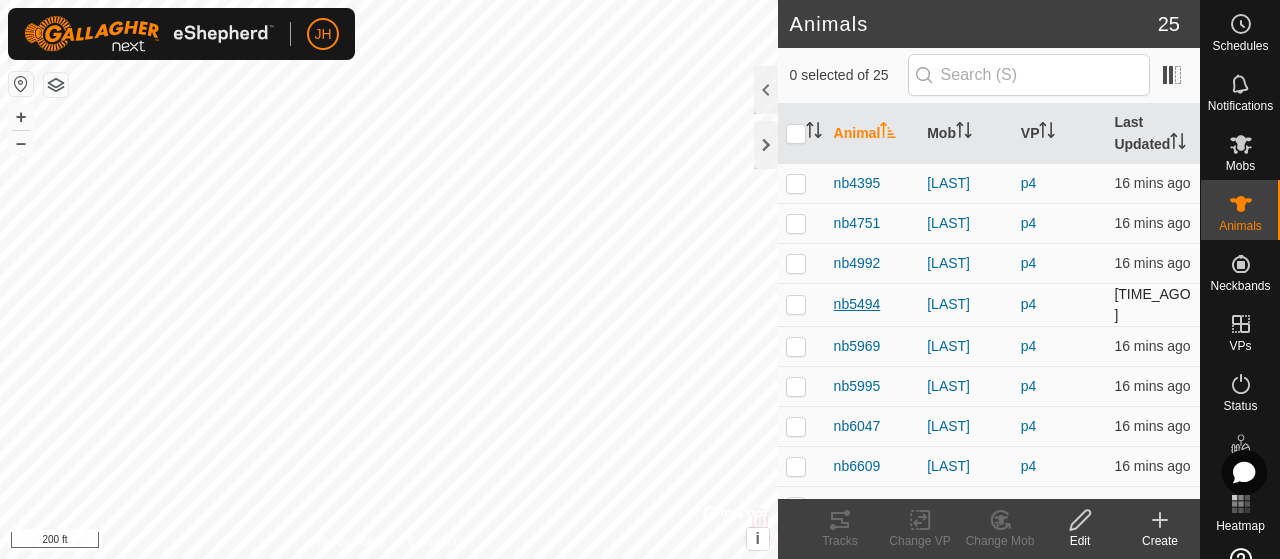 click on "nb5494" at bounding box center (857, 304) 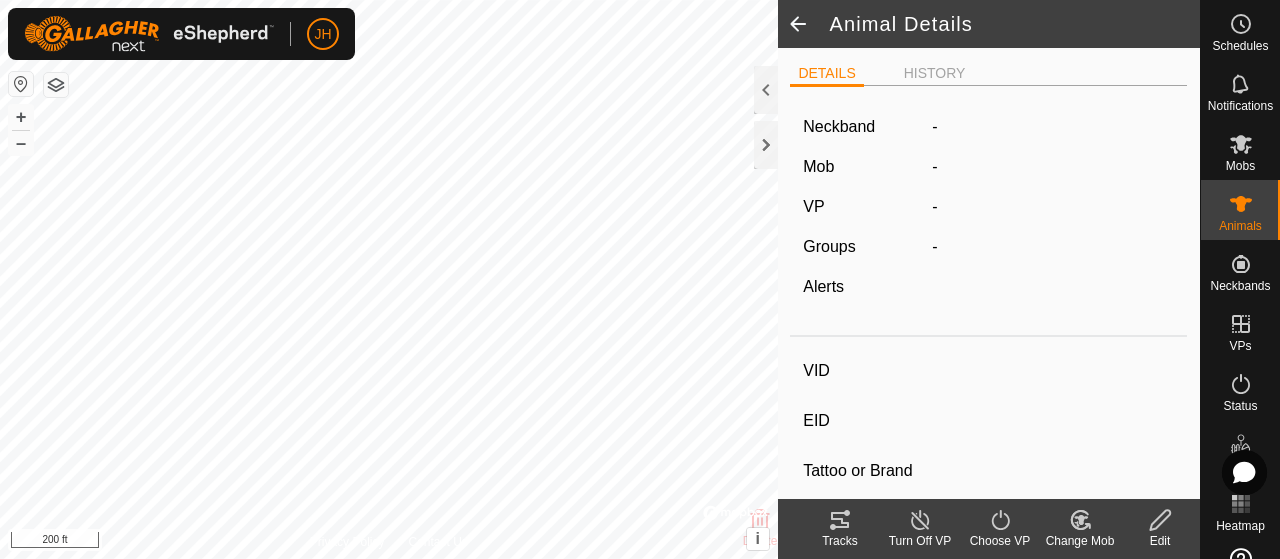 type on "nb5494" 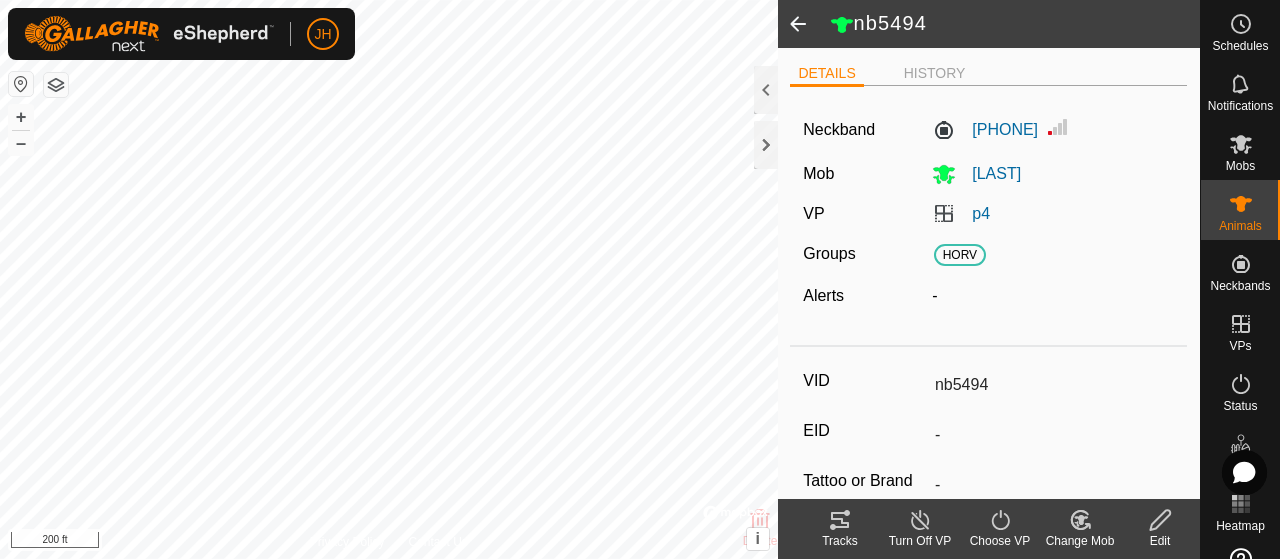 click 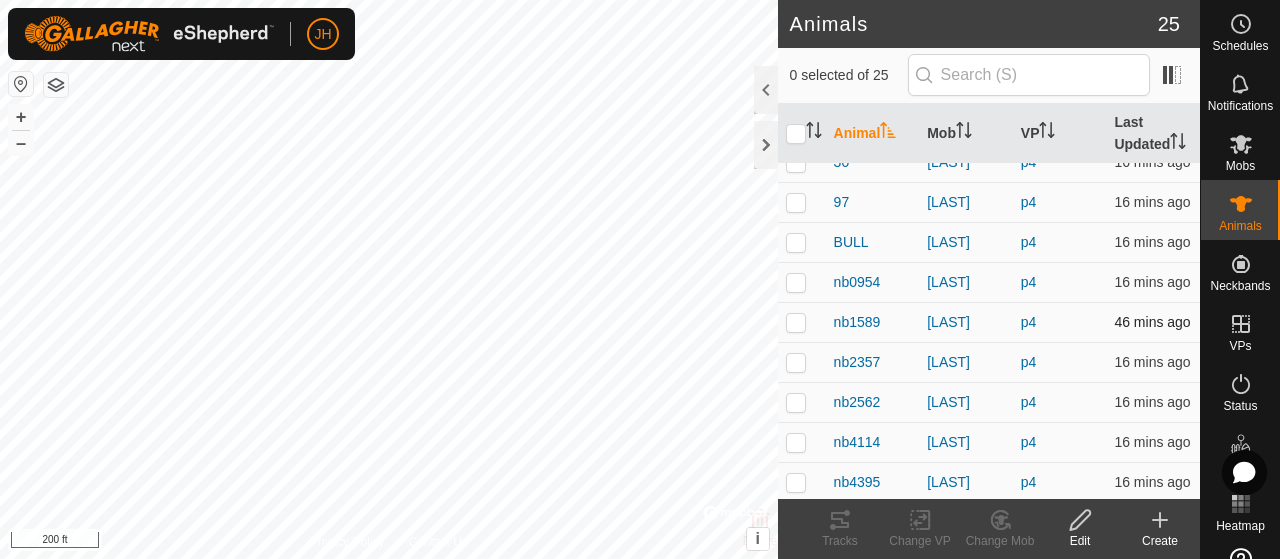 scroll, scrollTop: 200, scrollLeft: 0, axis: vertical 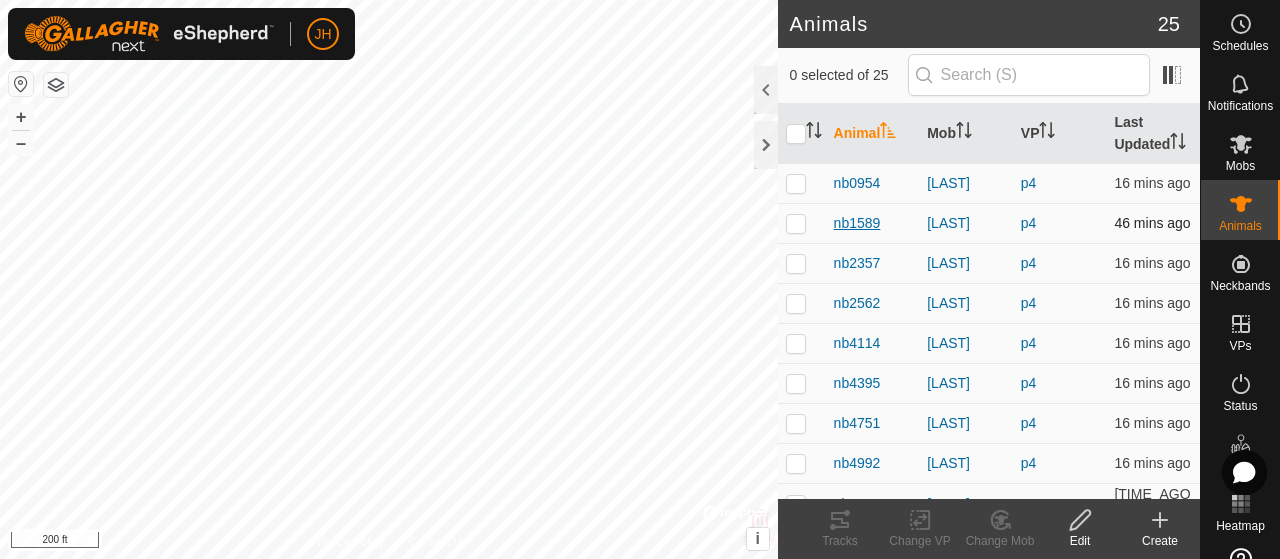 click on "nb1589" at bounding box center (857, 223) 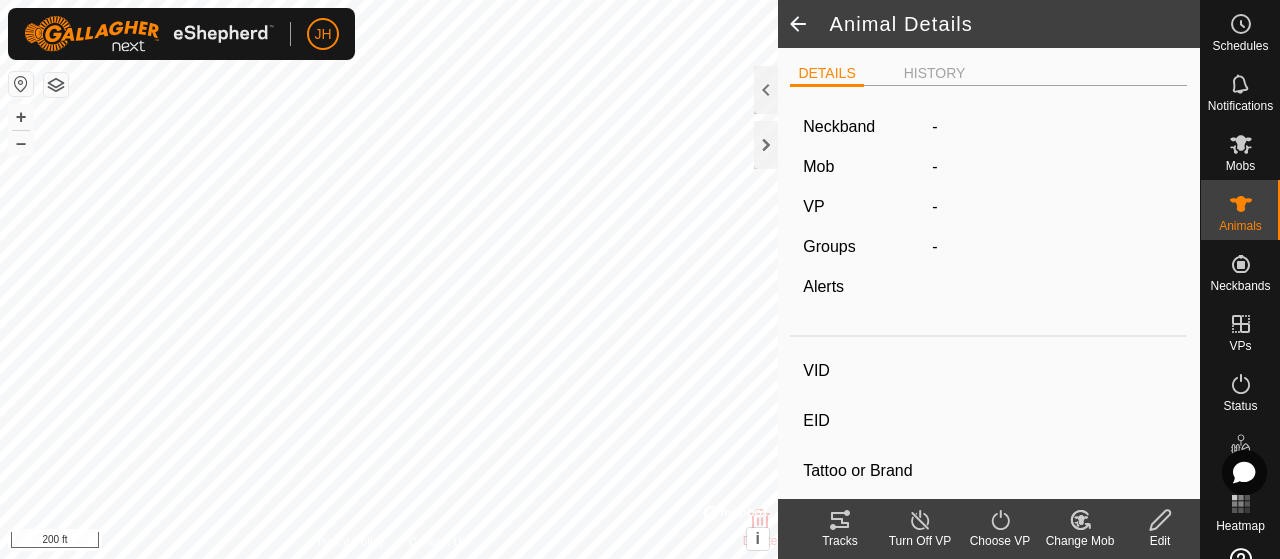 type on "nb1589" 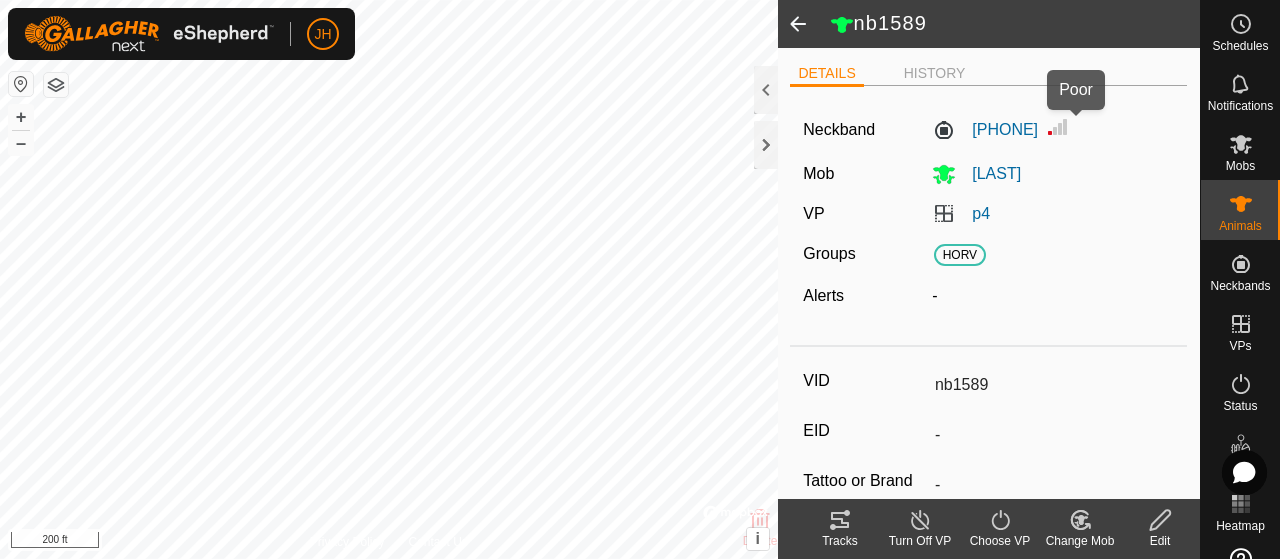 click 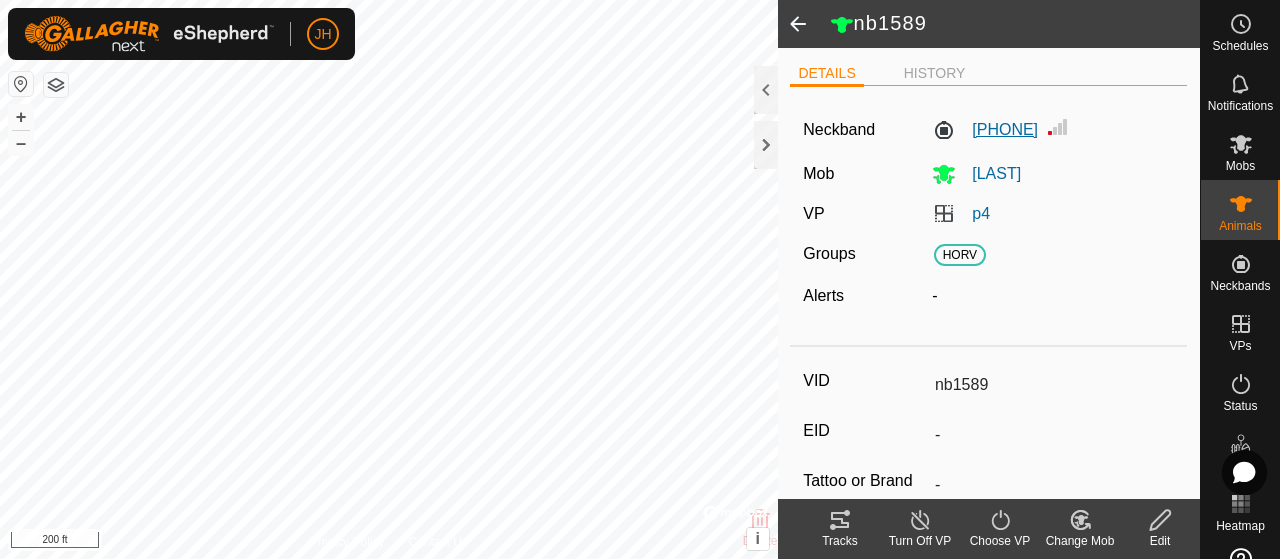 click on "[PHONE]" 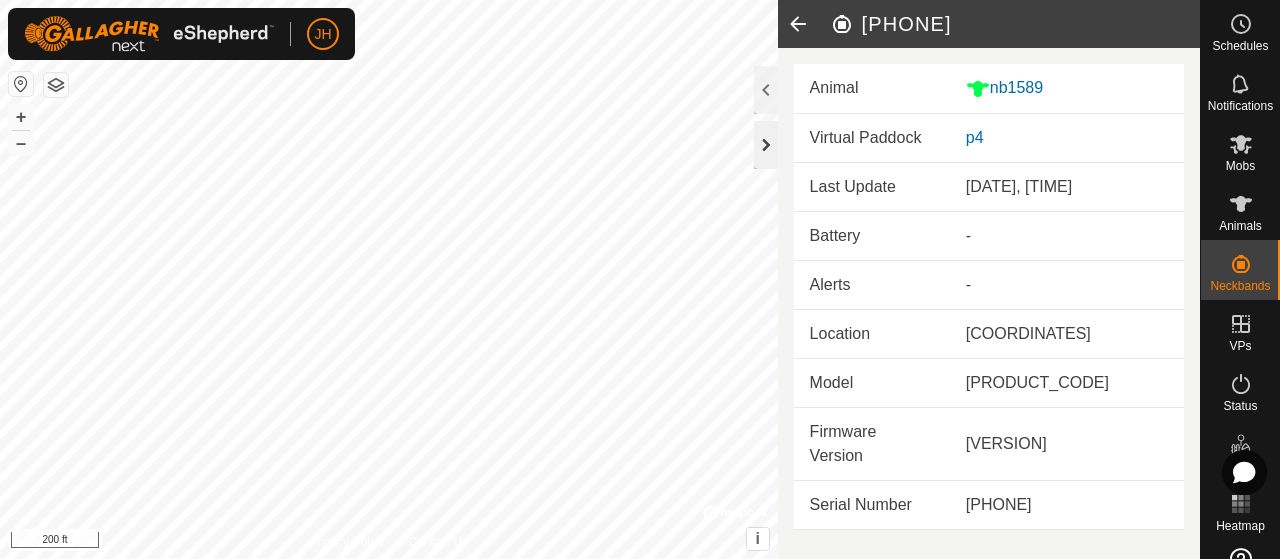 click 